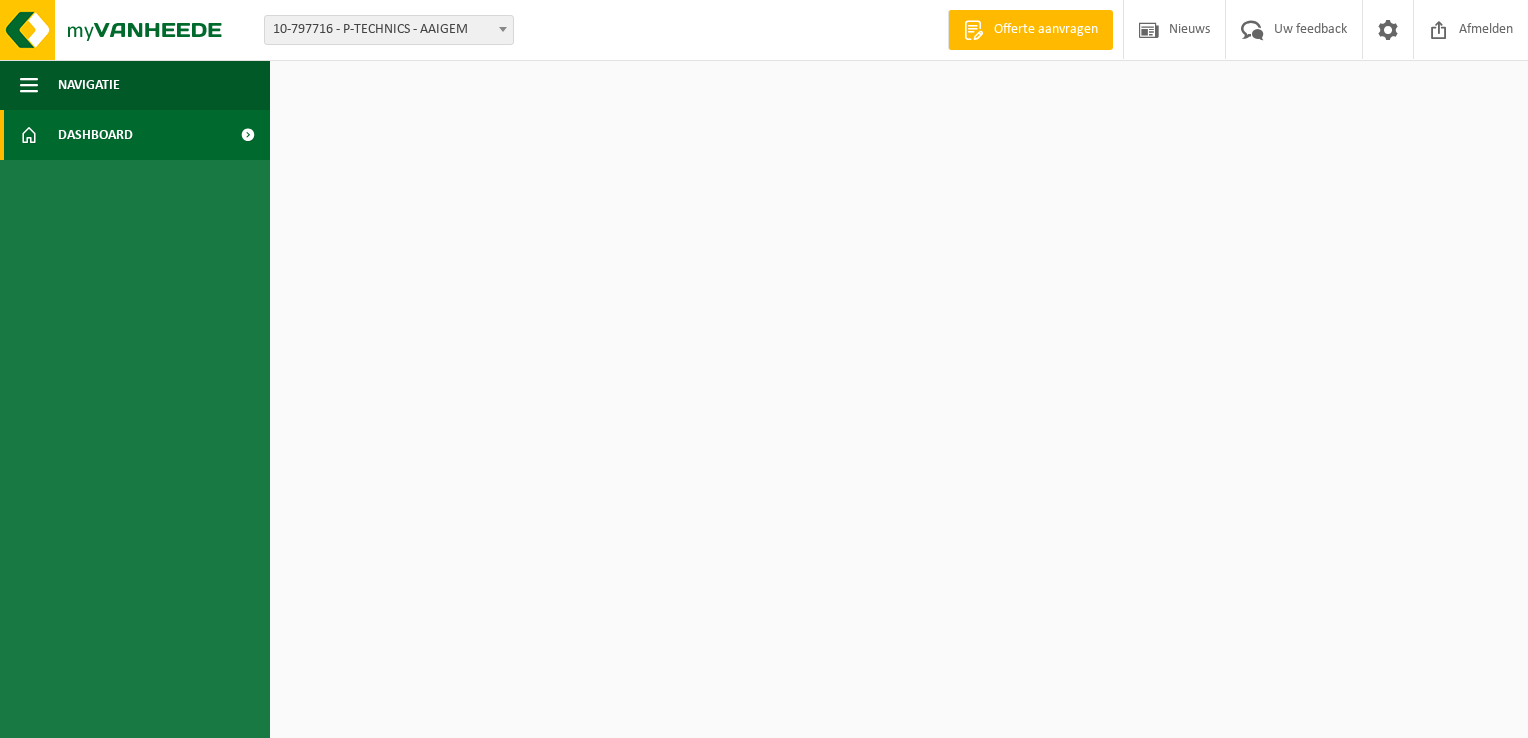 scroll, scrollTop: 0, scrollLeft: 0, axis: both 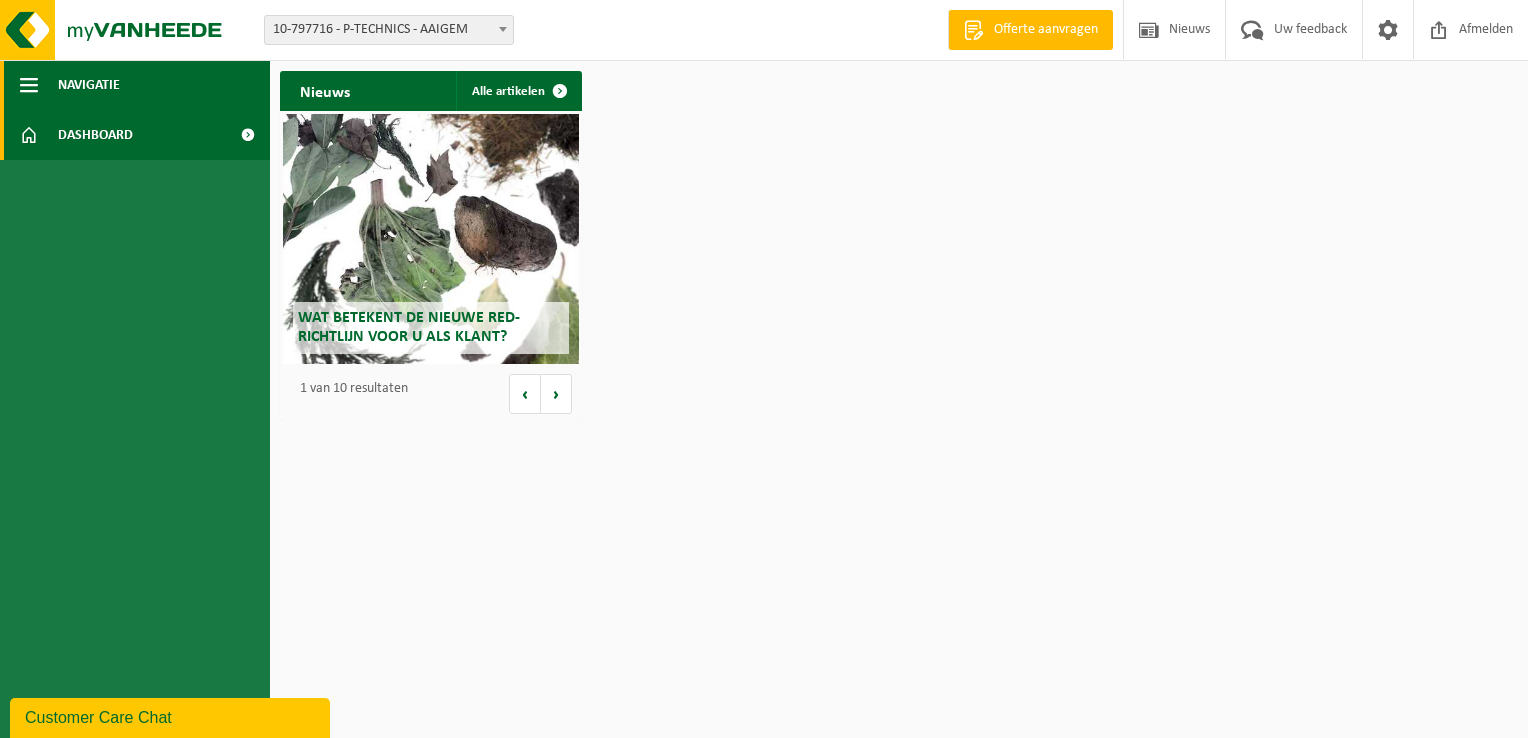 click at bounding box center [29, 85] 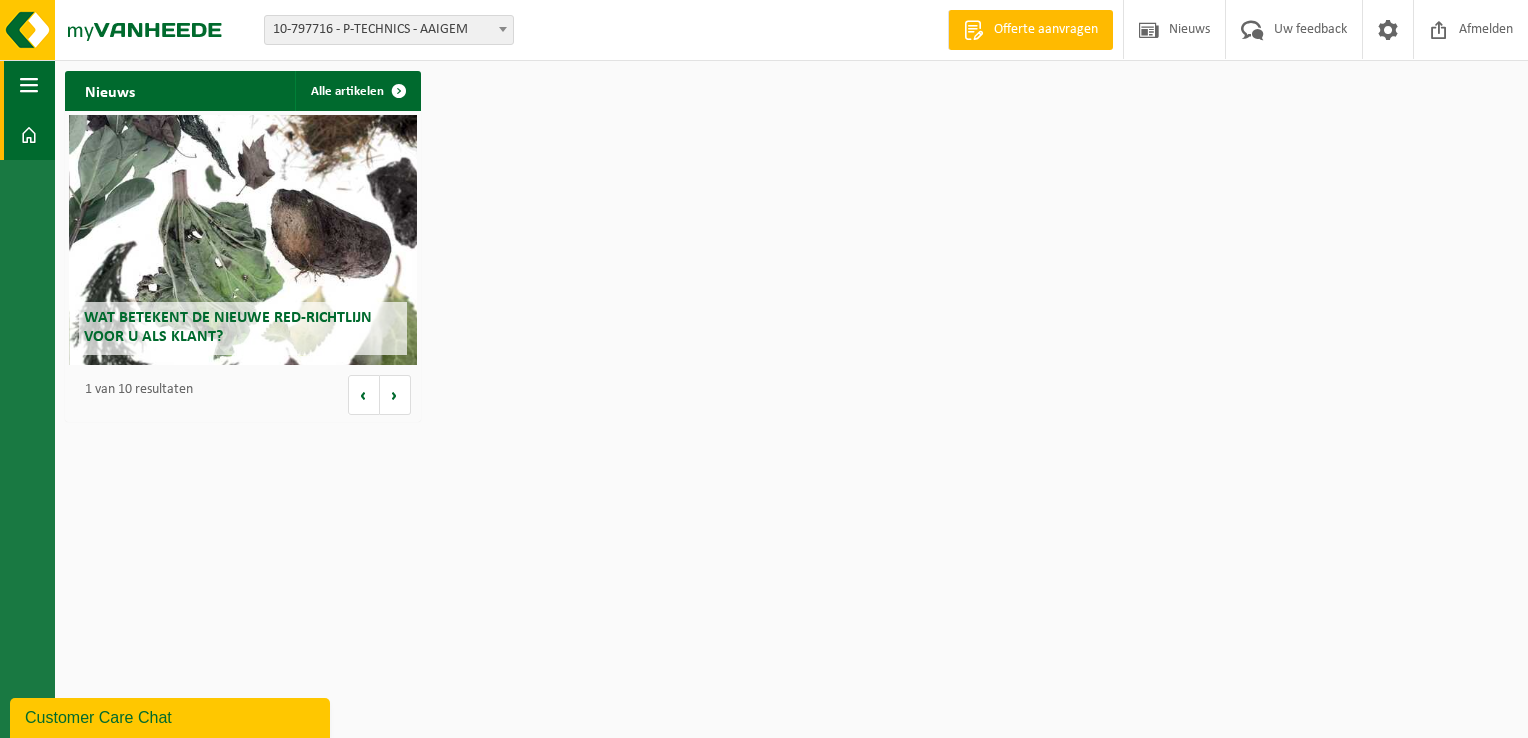 click at bounding box center (29, 85) 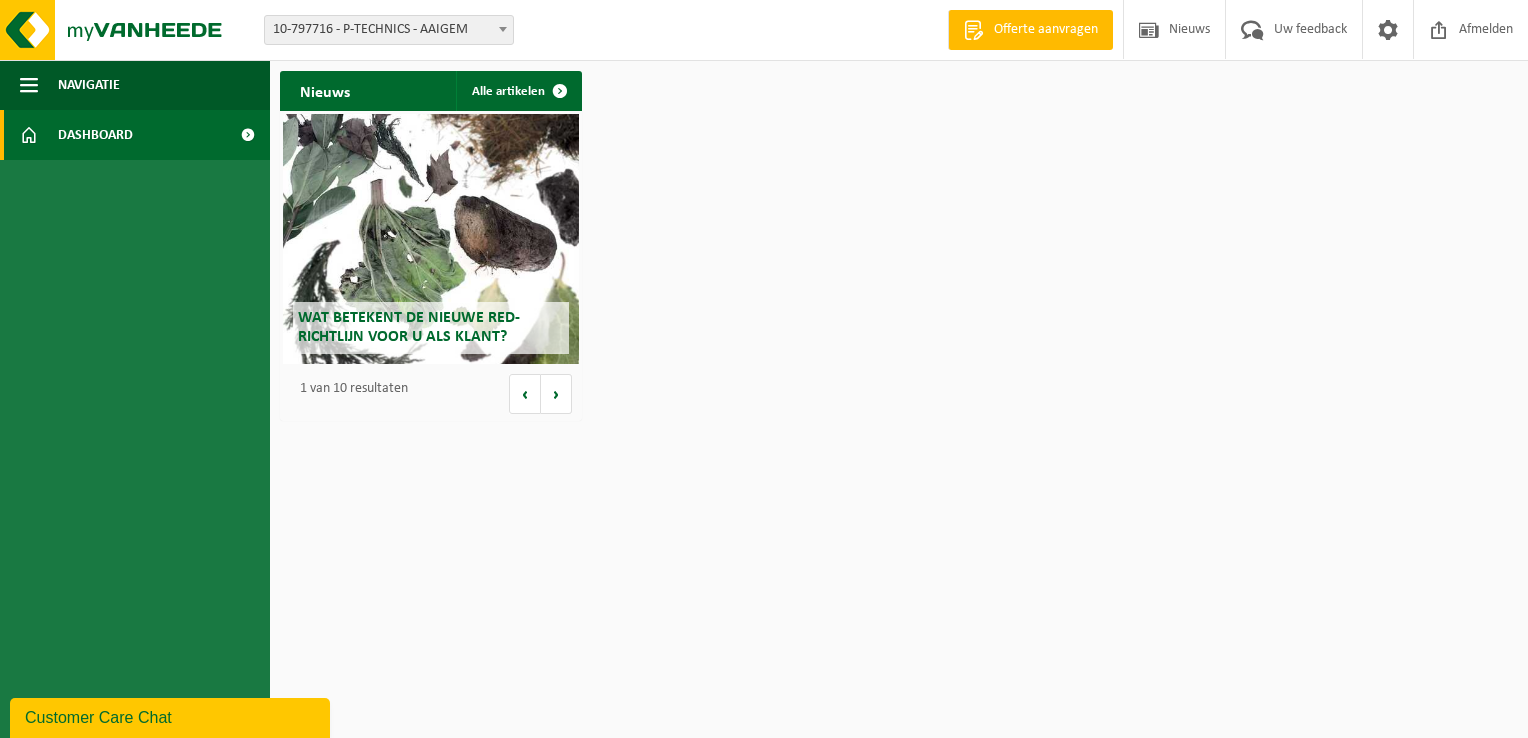 click on "Dashboard" at bounding box center [95, 135] 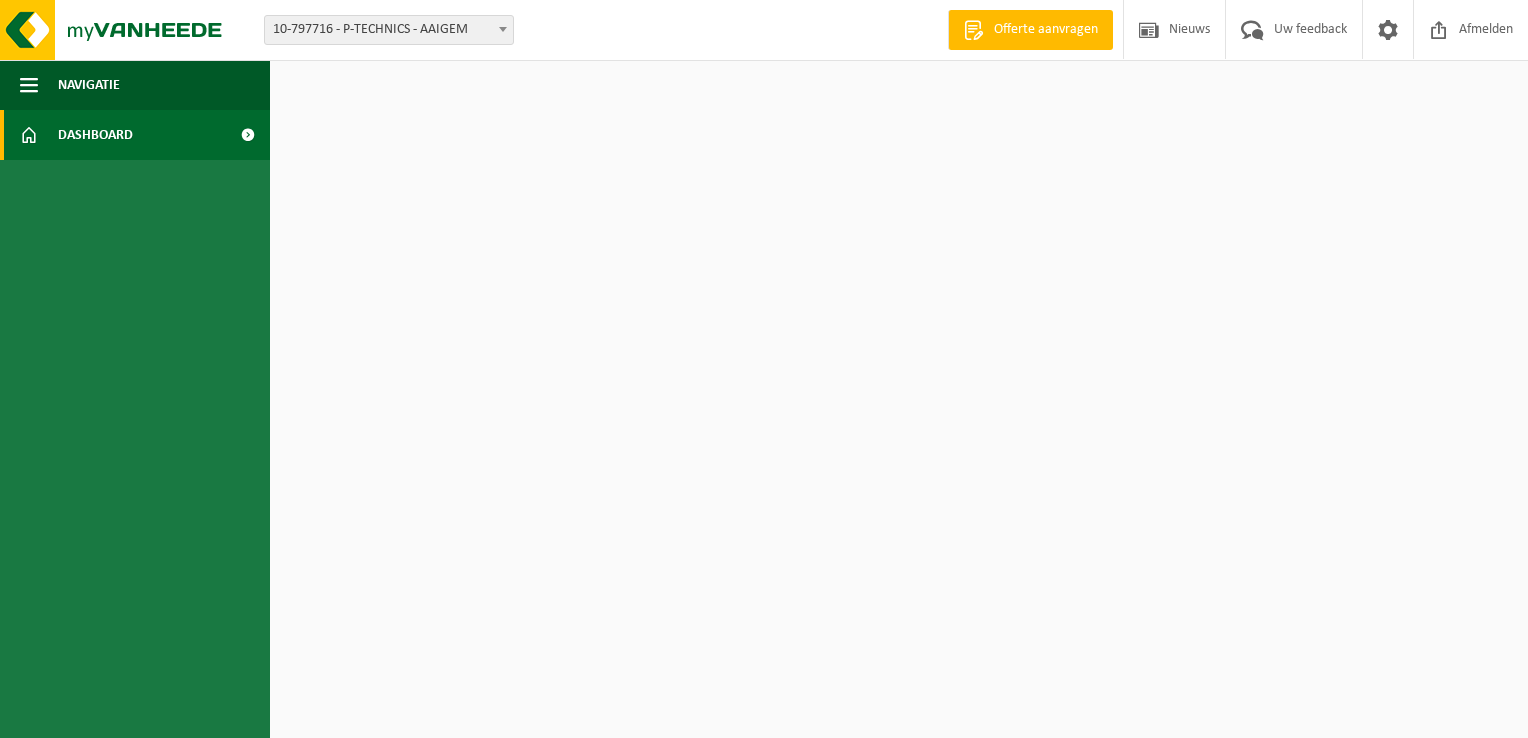 scroll, scrollTop: 0, scrollLeft: 0, axis: both 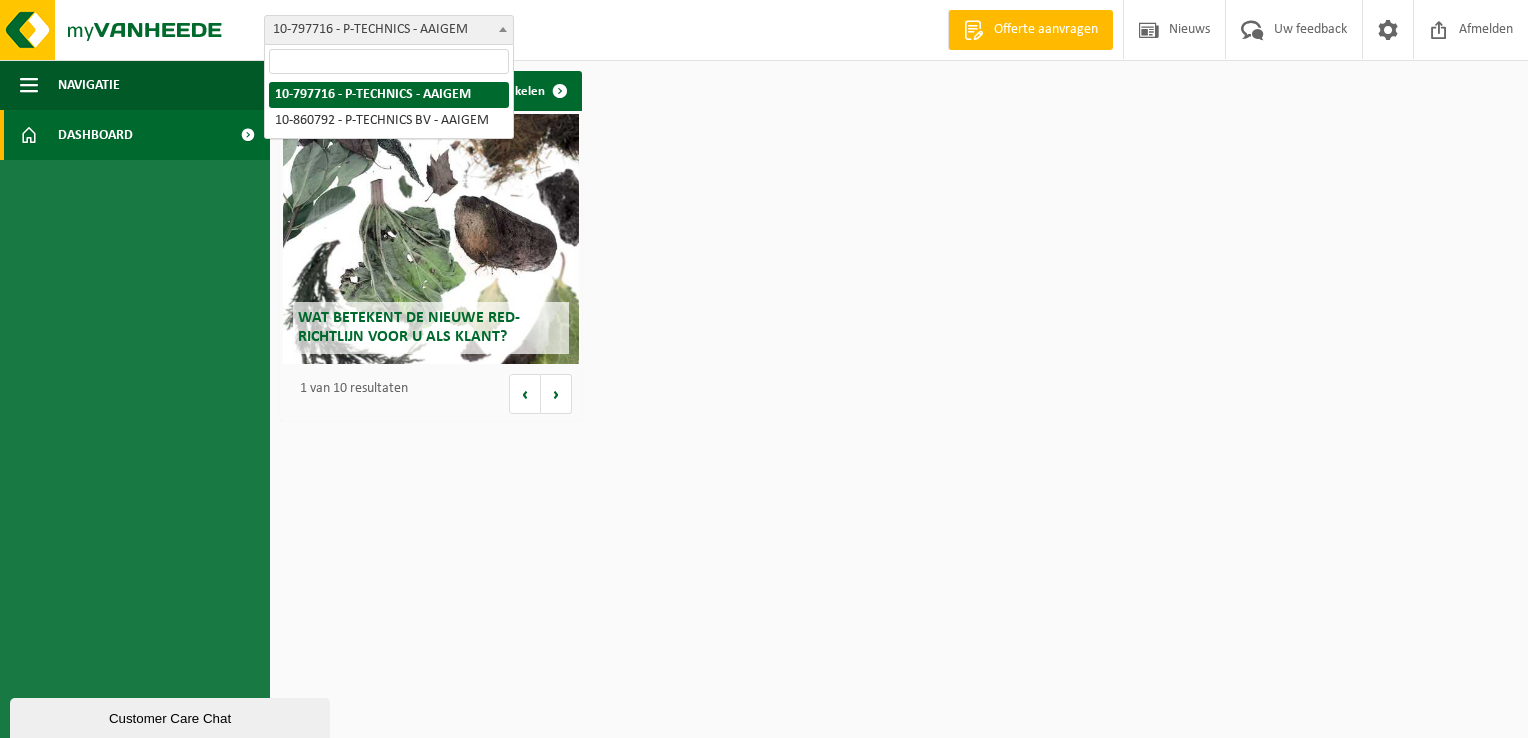 click at bounding box center [503, 29] 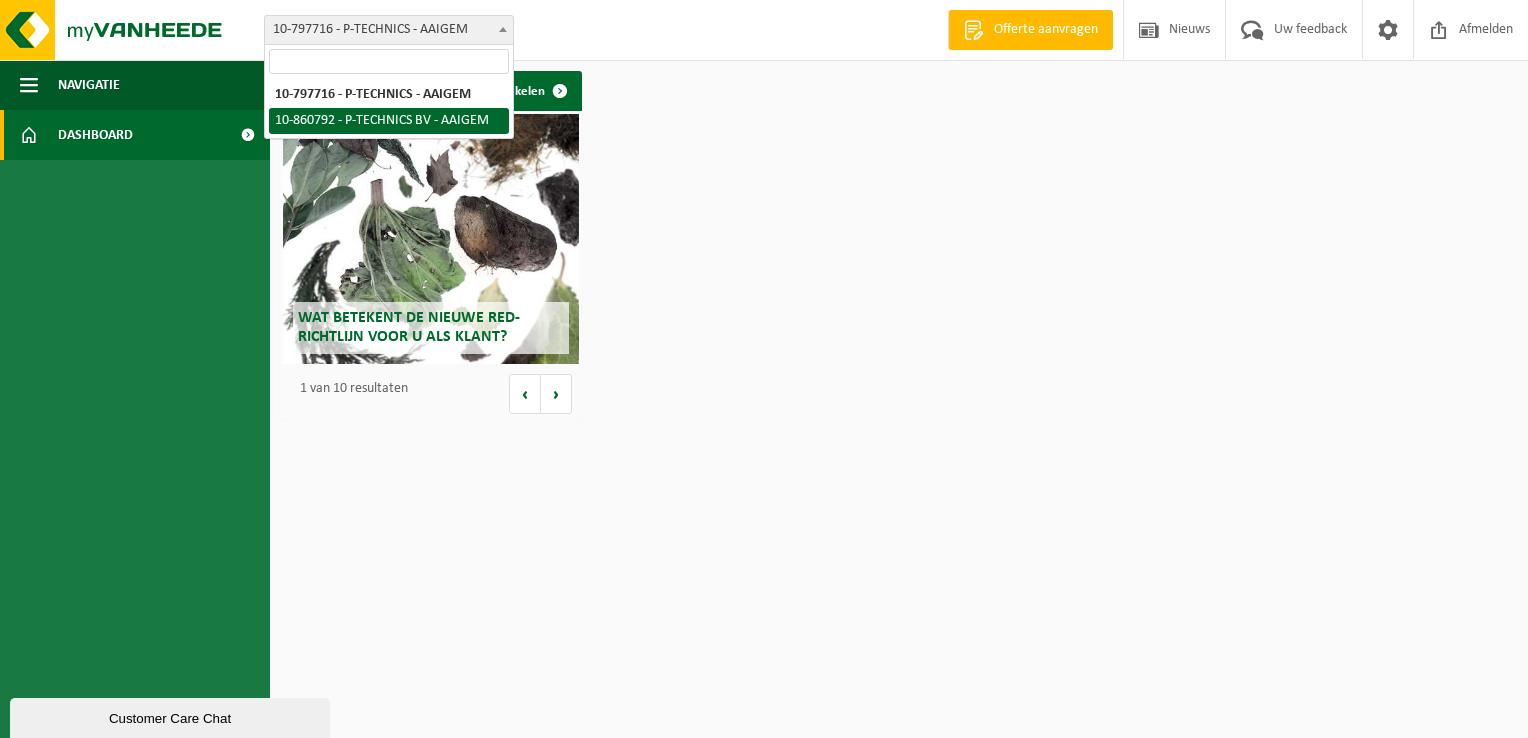 select on "100309" 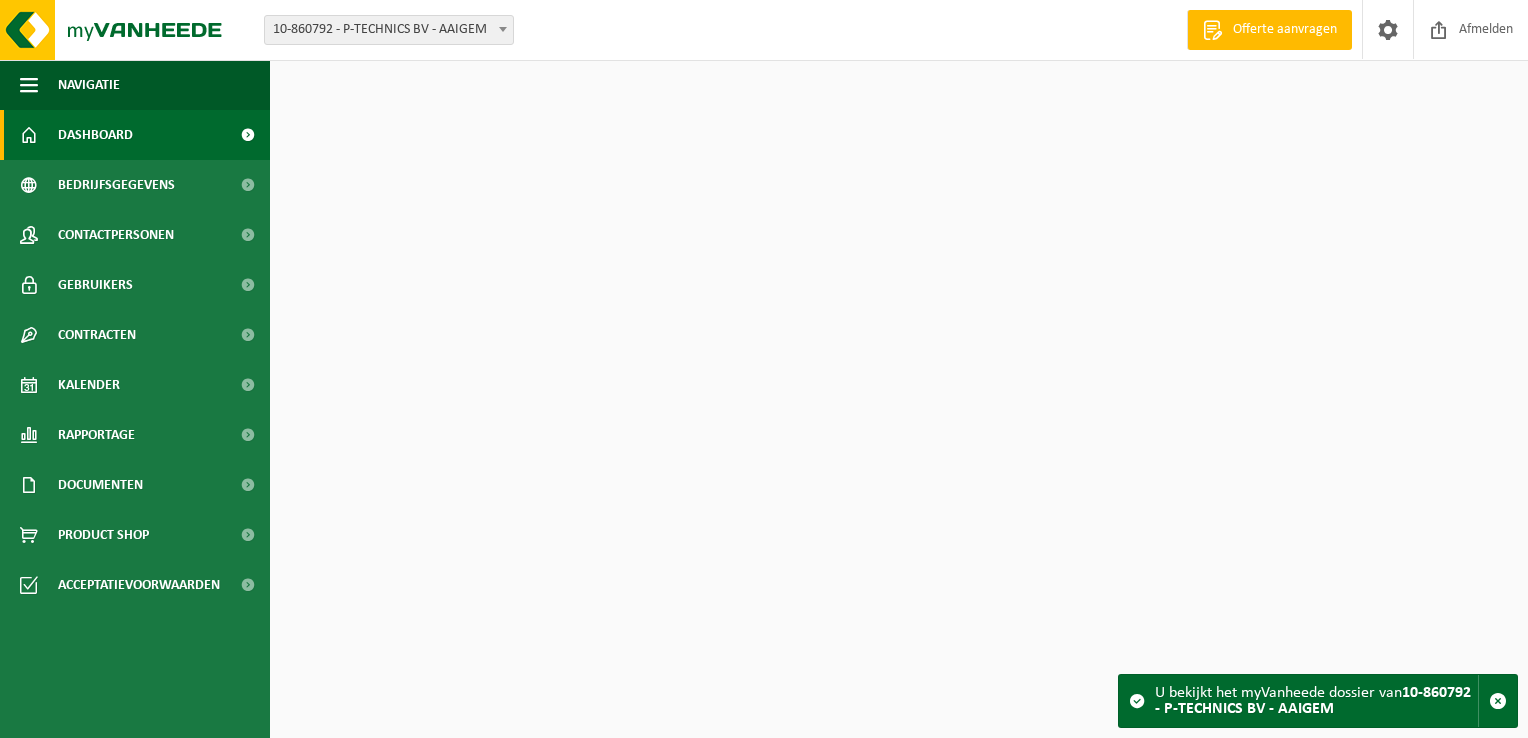 scroll, scrollTop: 0, scrollLeft: 0, axis: both 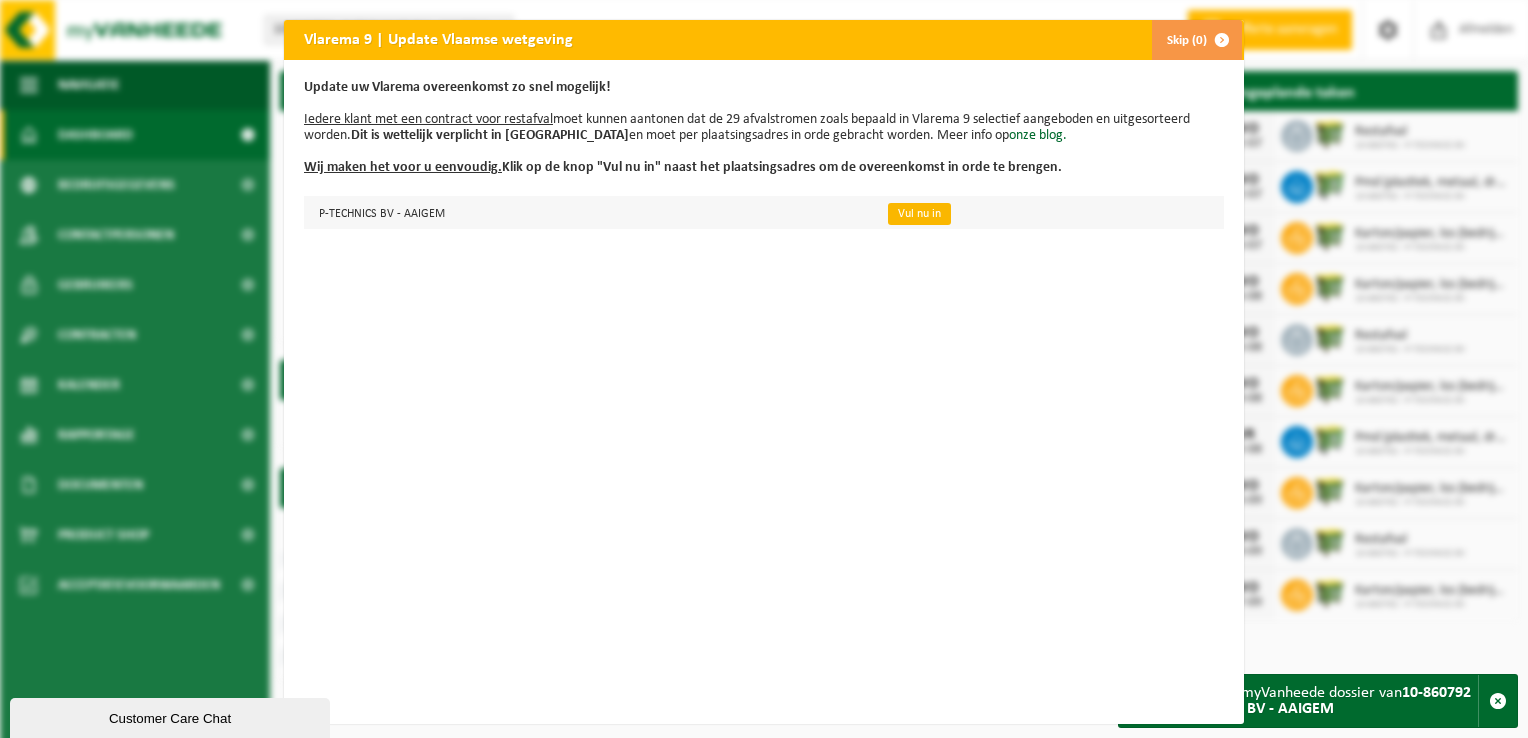 click on "Vul nu in" at bounding box center [919, 214] 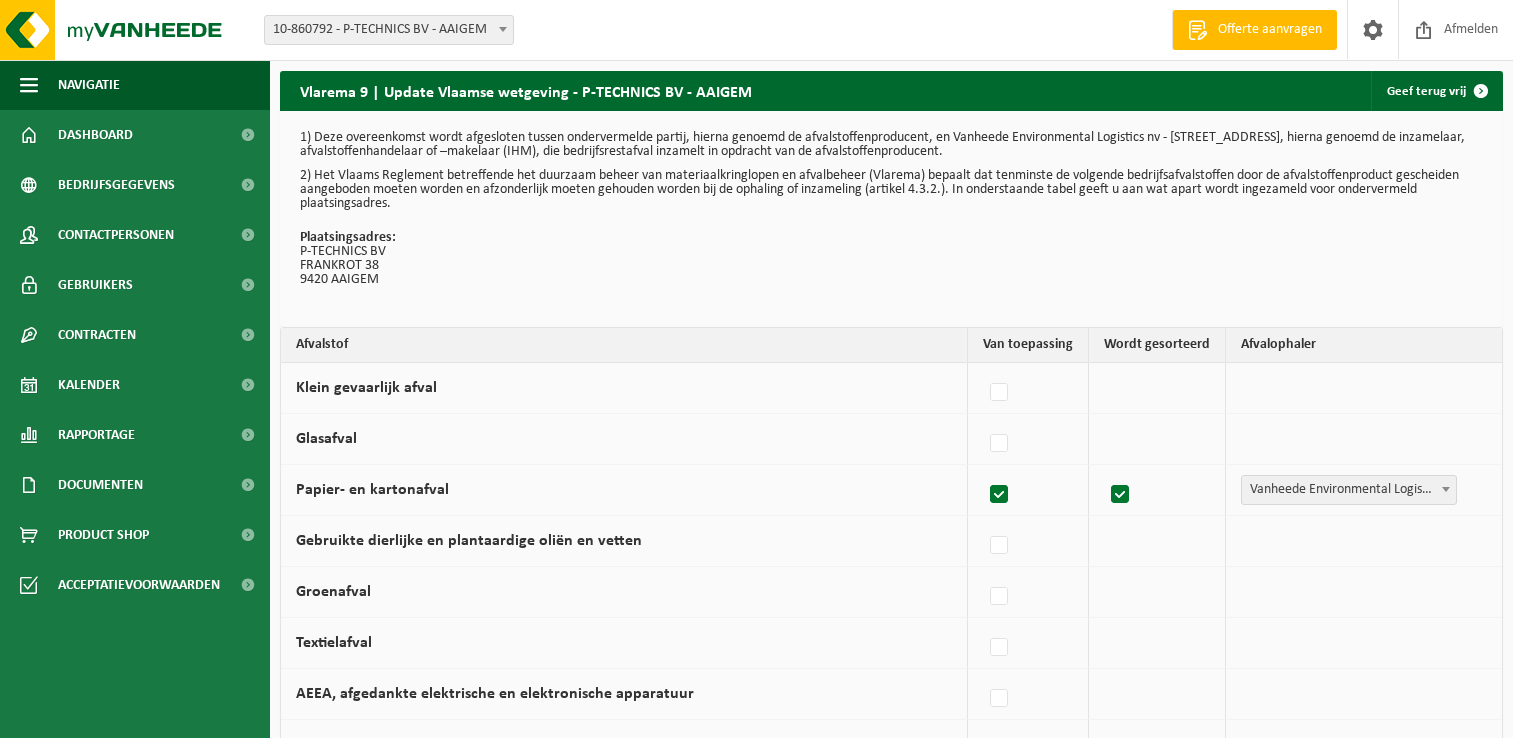 scroll, scrollTop: 0, scrollLeft: 0, axis: both 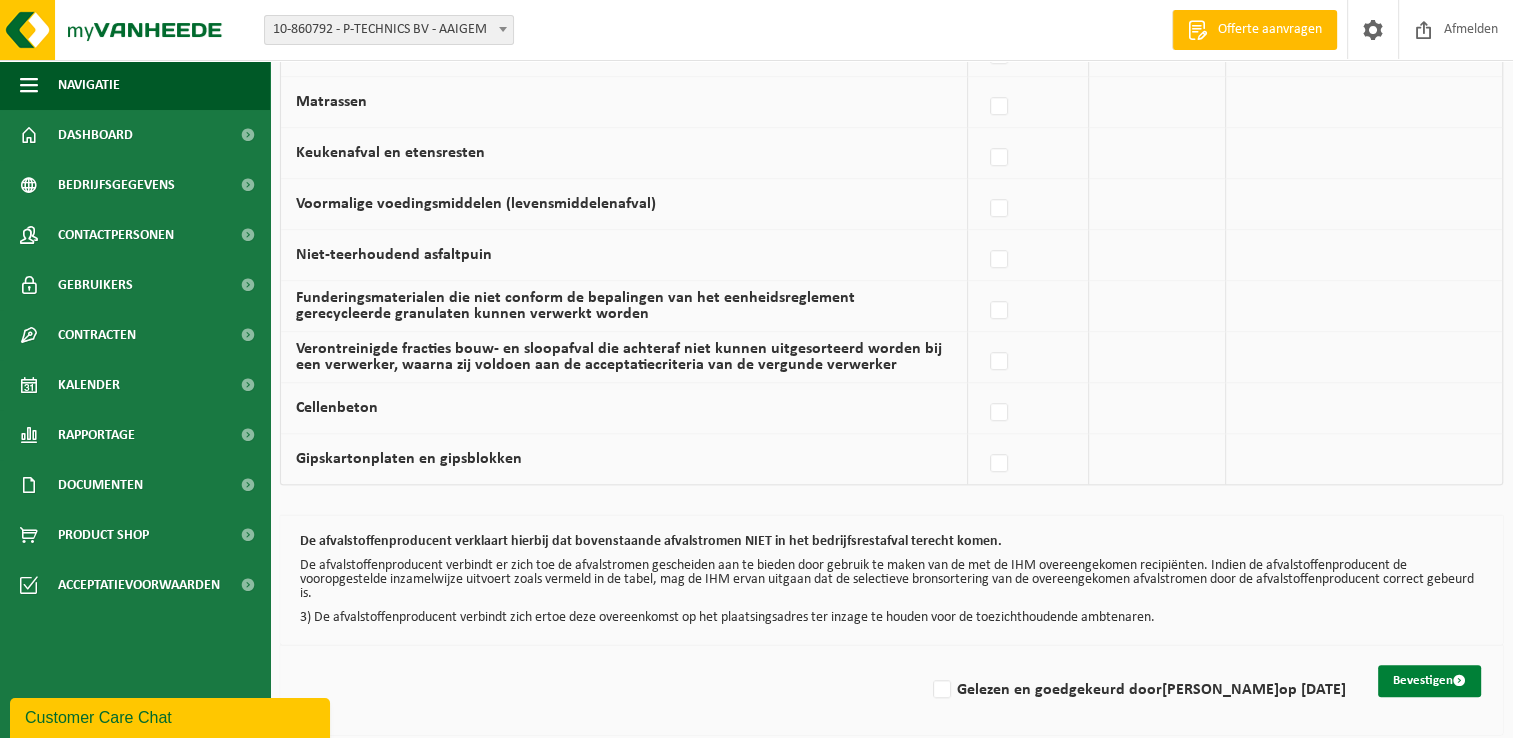 click on "Bevestigen" at bounding box center [1429, 681] 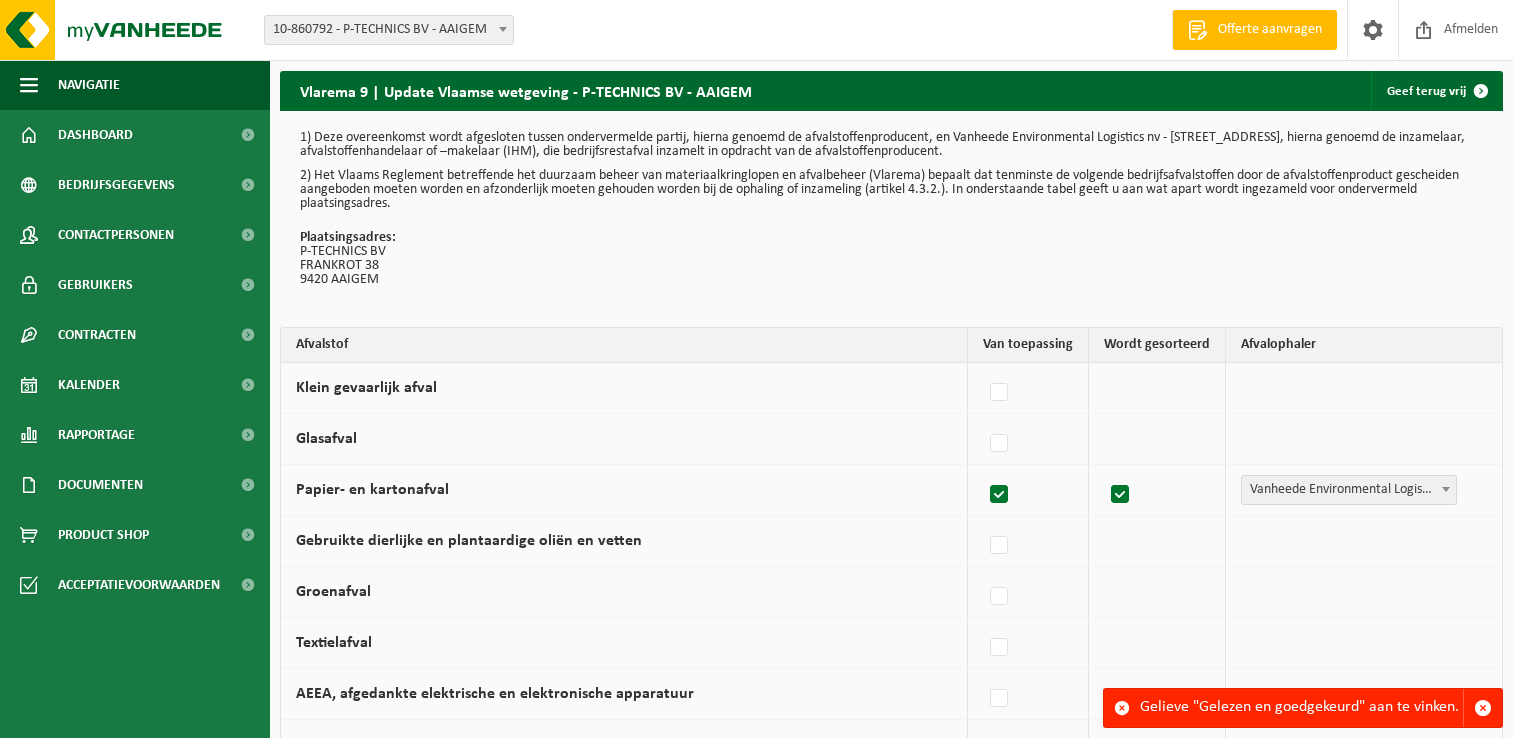 scroll, scrollTop: 0, scrollLeft: 0, axis: both 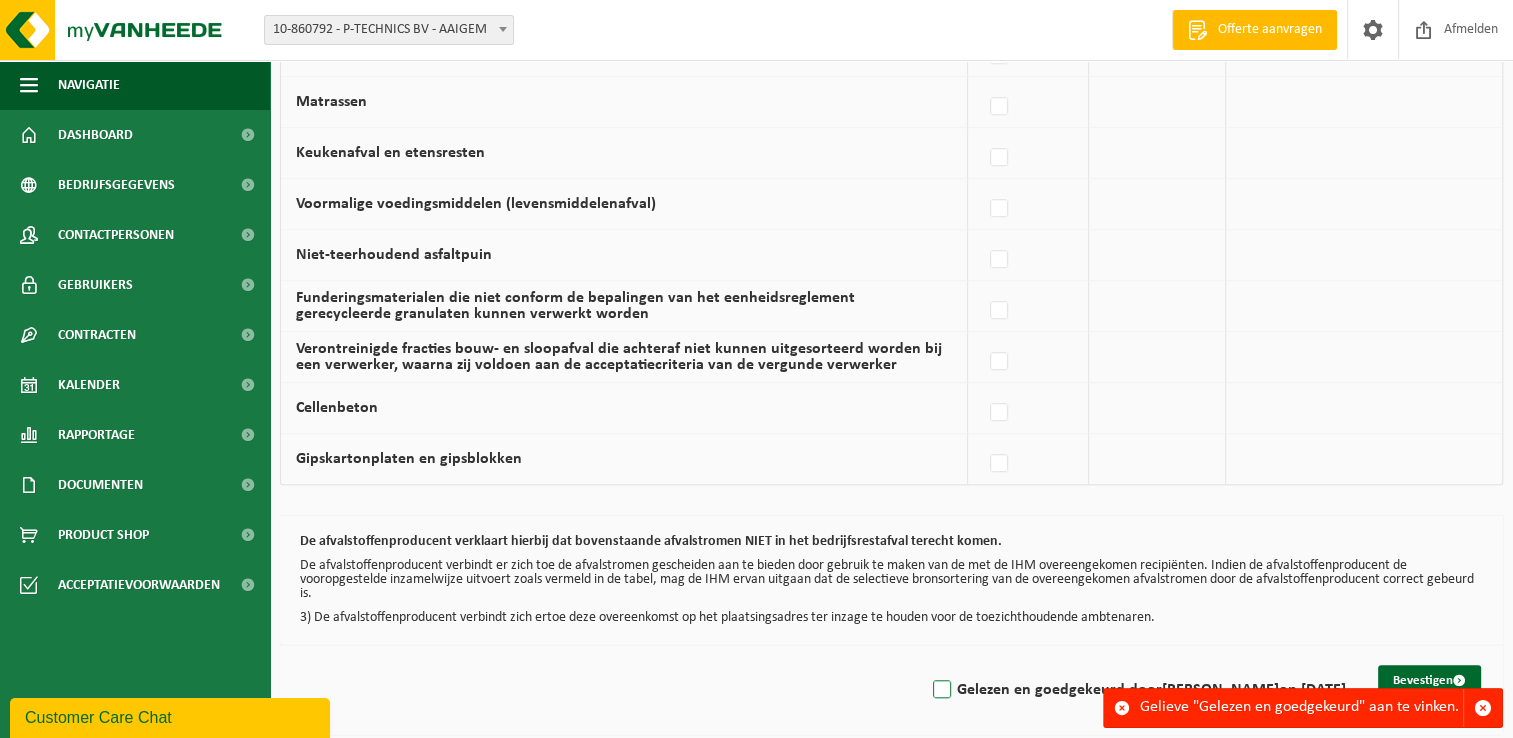 click on "Gelezen en goedgekeurd door  [PERSON_NAME]  op [DATE]" at bounding box center [1137, 690] 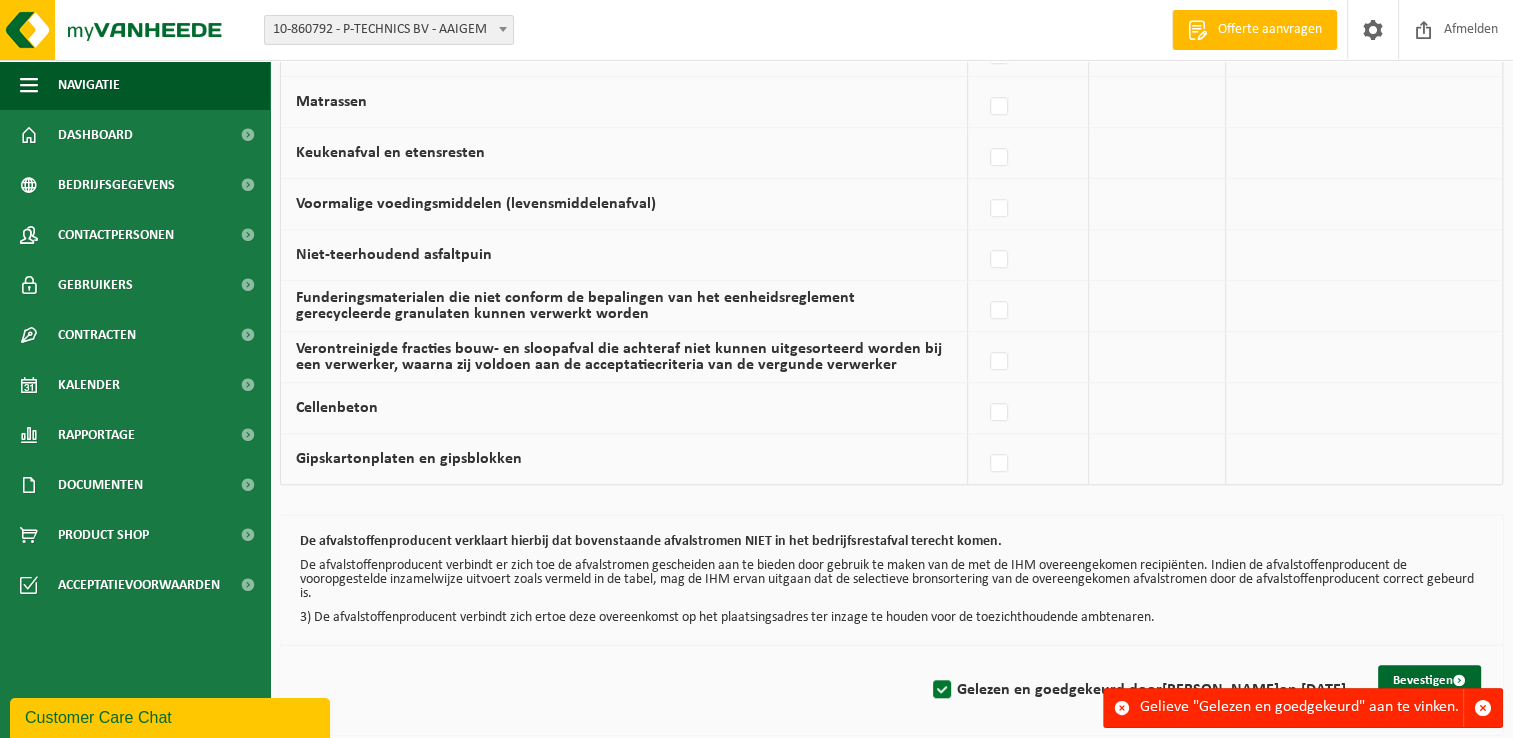 click on "Gelieve "Gelezen en goedgekeurd" aan te vinken." at bounding box center (1301, 708) 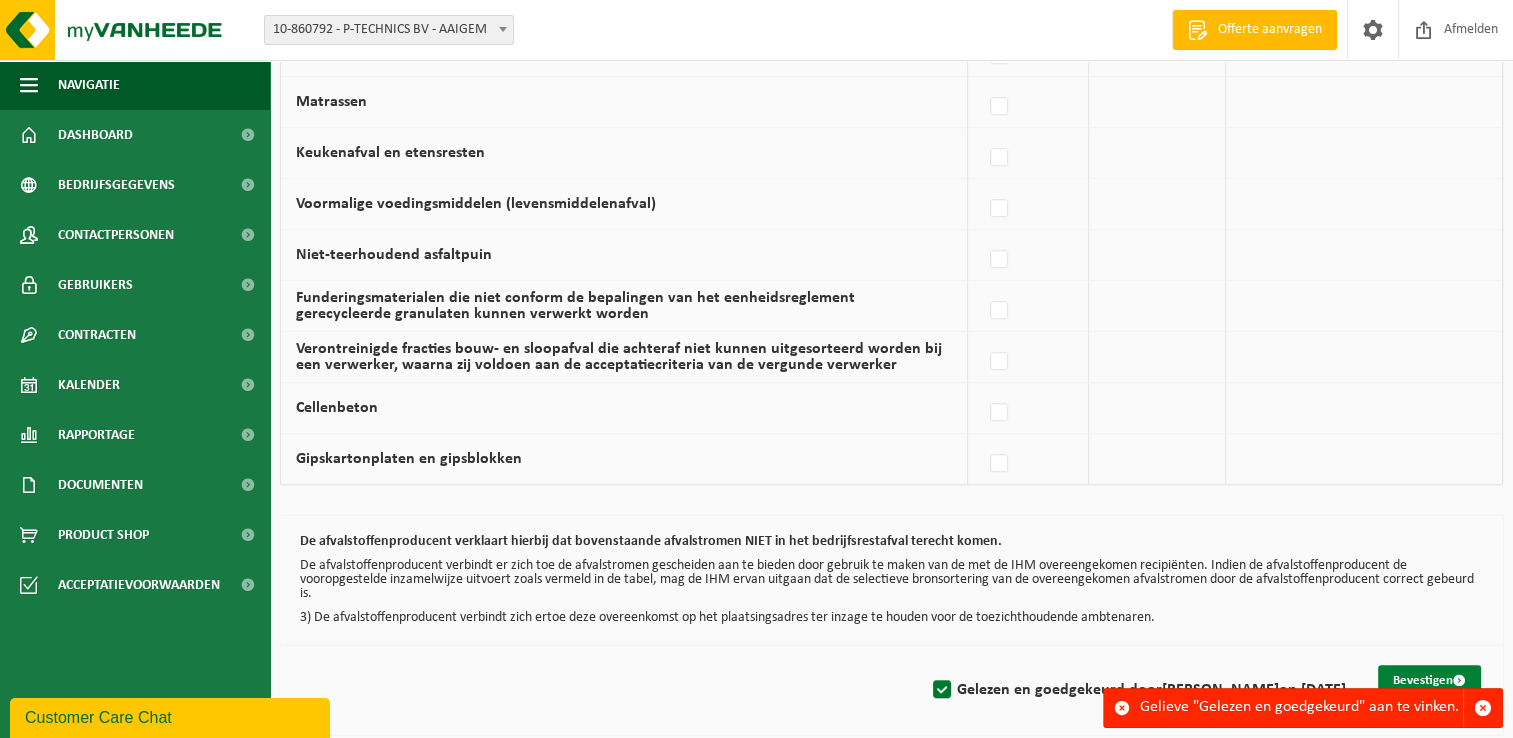 click on "Bevestigen" at bounding box center [1429, 681] 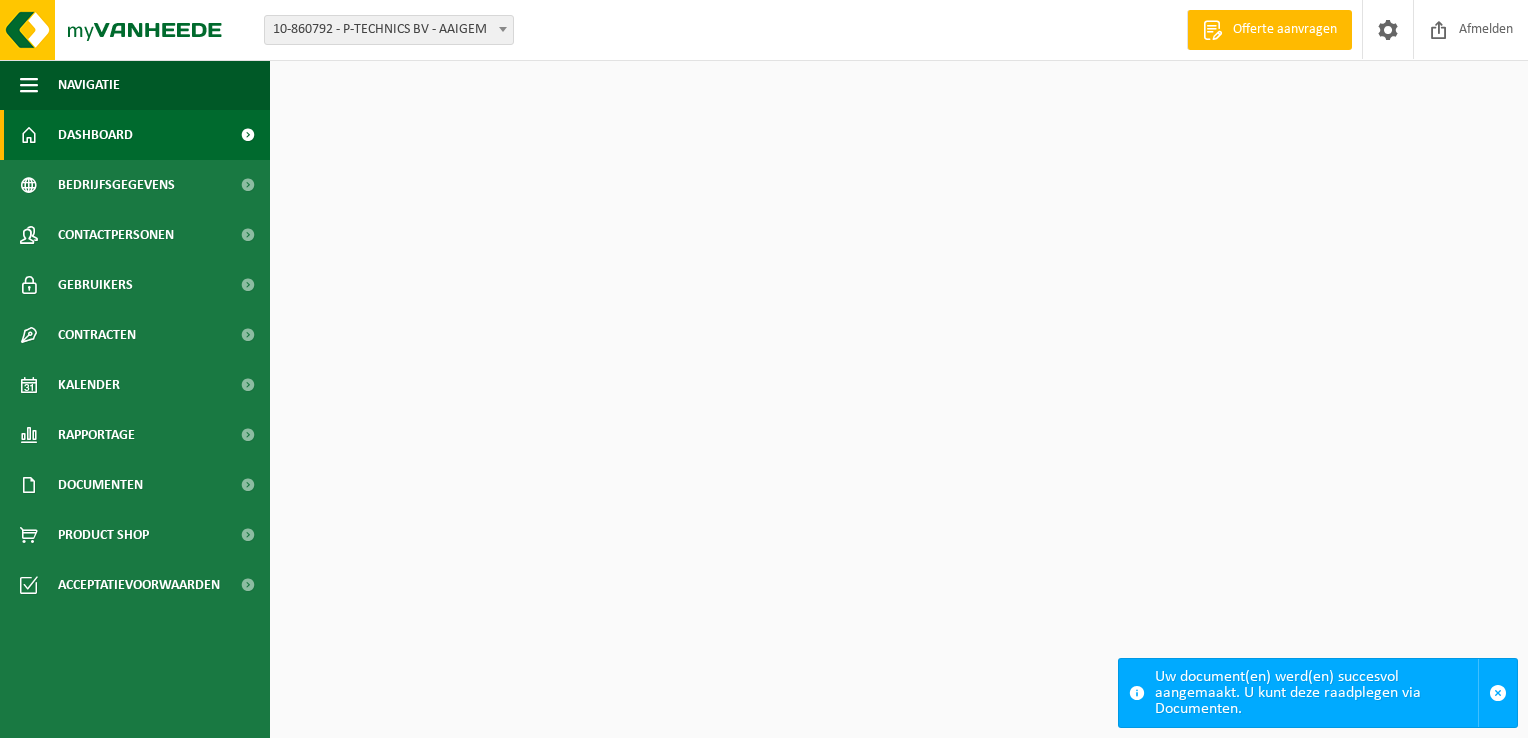 scroll, scrollTop: 0, scrollLeft: 0, axis: both 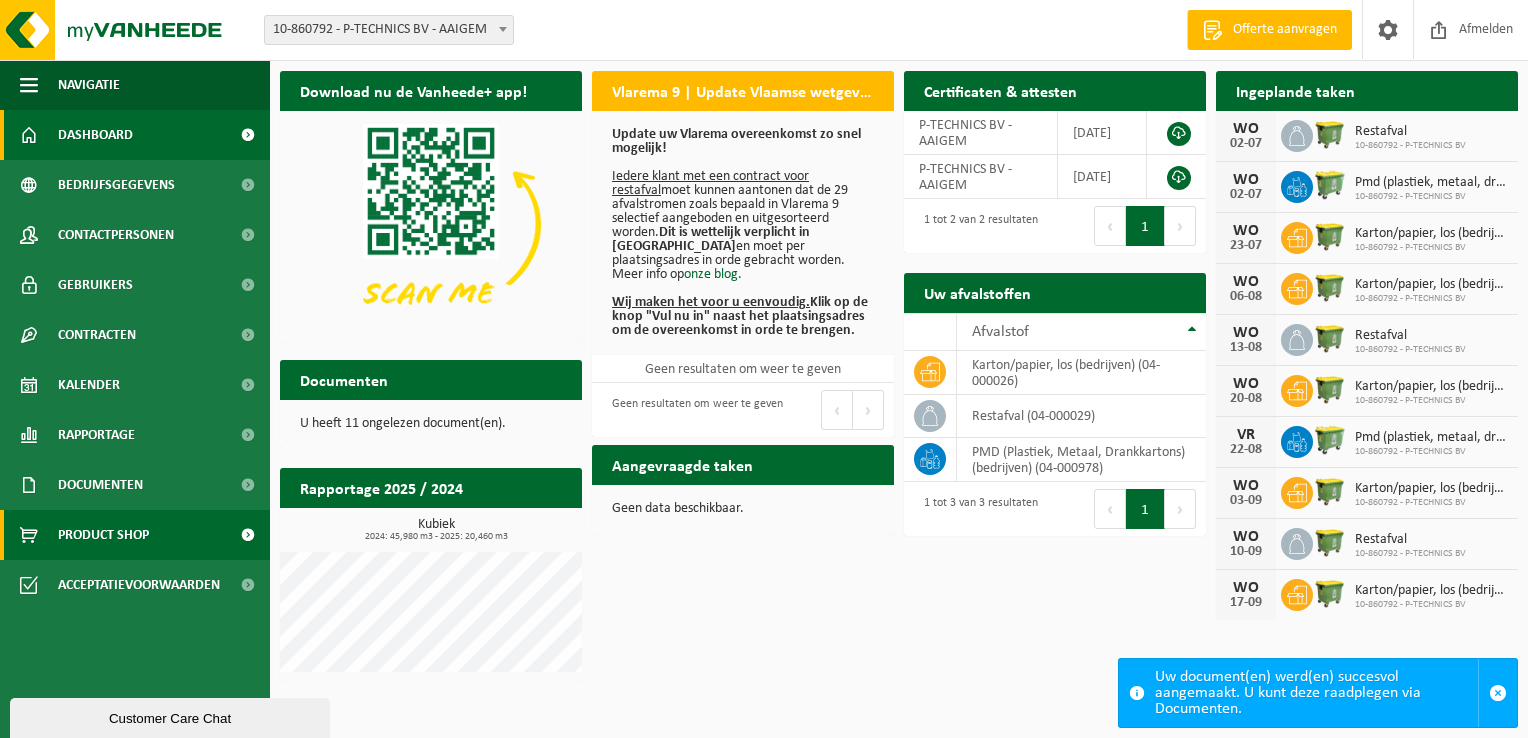 click on "Product Shop" at bounding box center (135, 535) 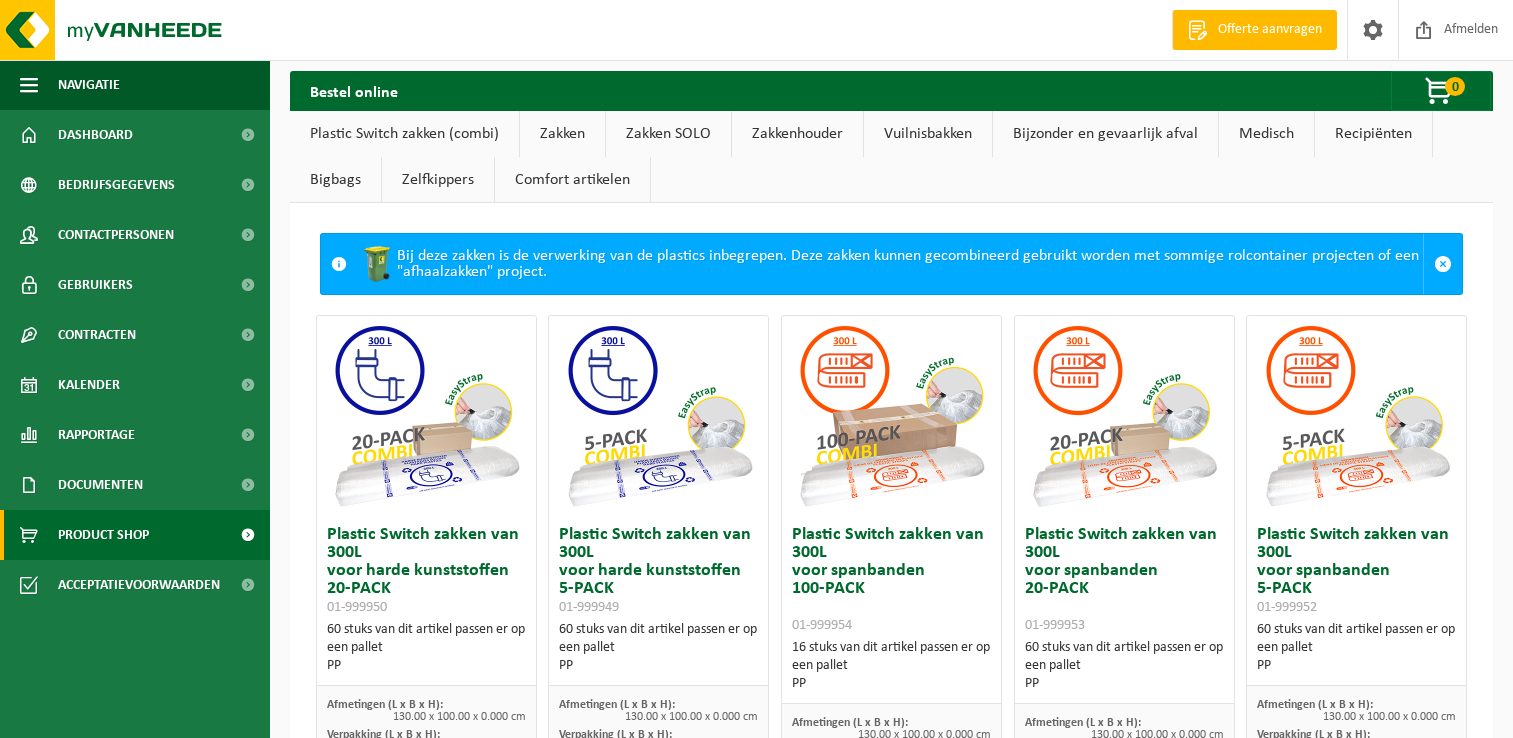 scroll, scrollTop: 0, scrollLeft: 0, axis: both 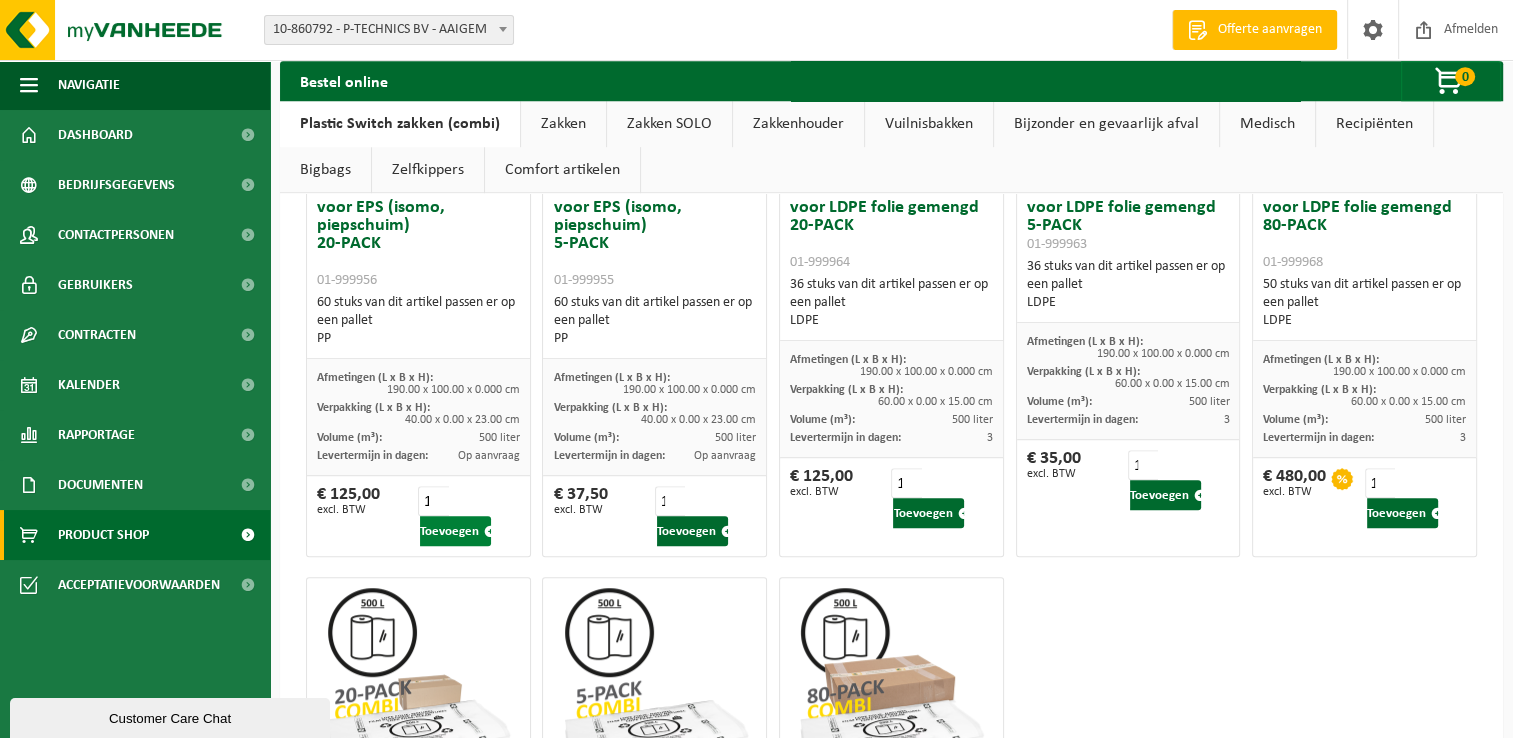 click on "Toevoegen" at bounding box center [455, 531] 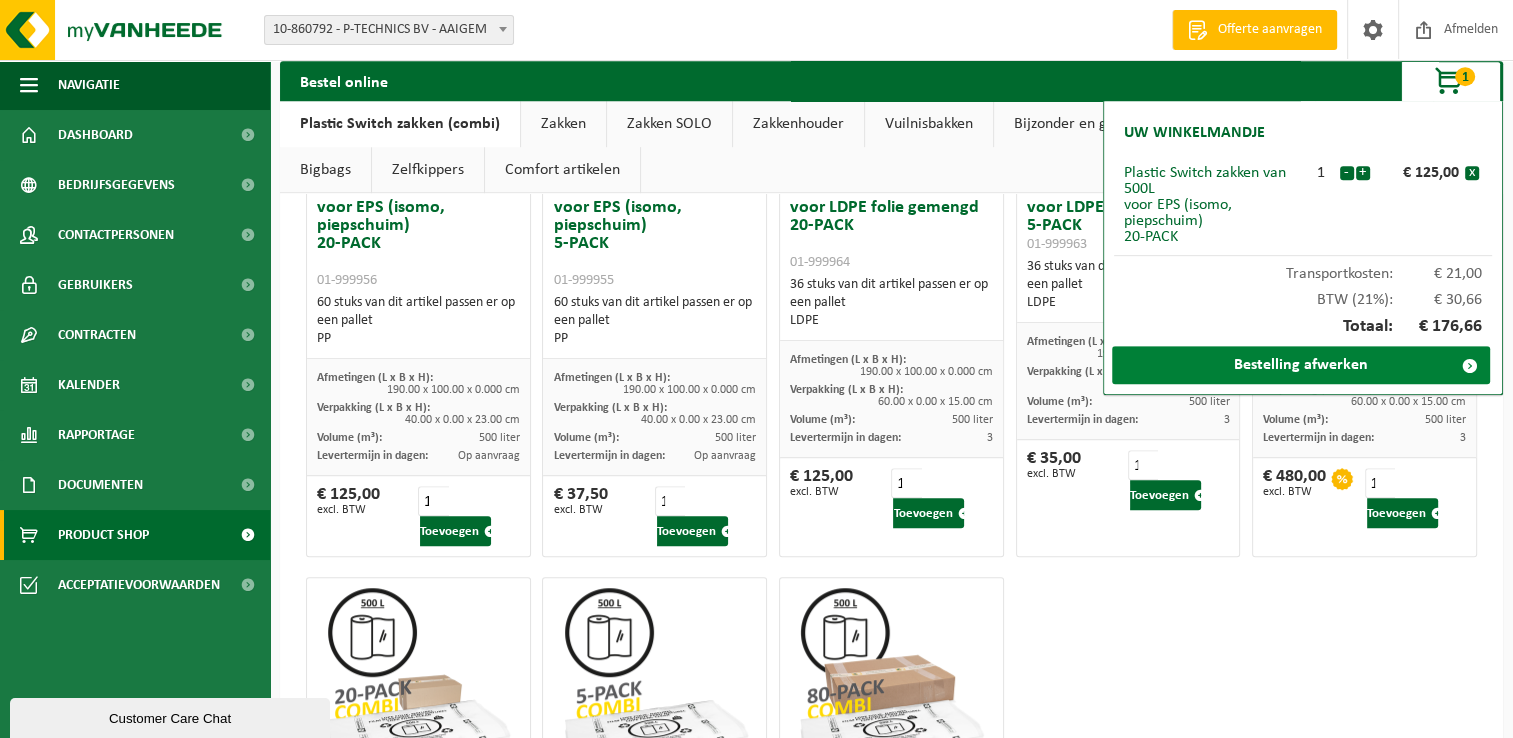 click on "Bestelling afwerken" at bounding box center [1301, 365] 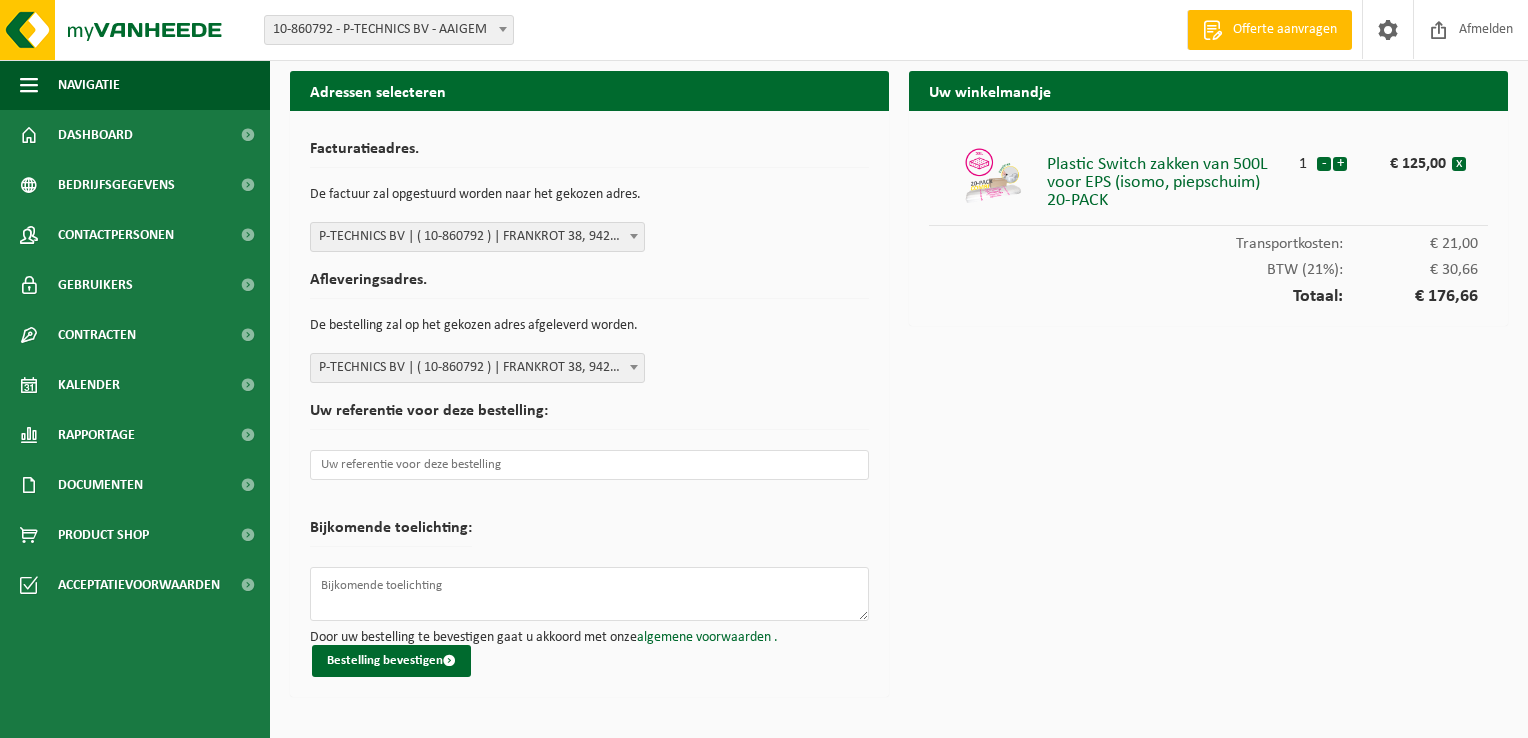scroll, scrollTop: 0, scrollLeft: 0, axis: both 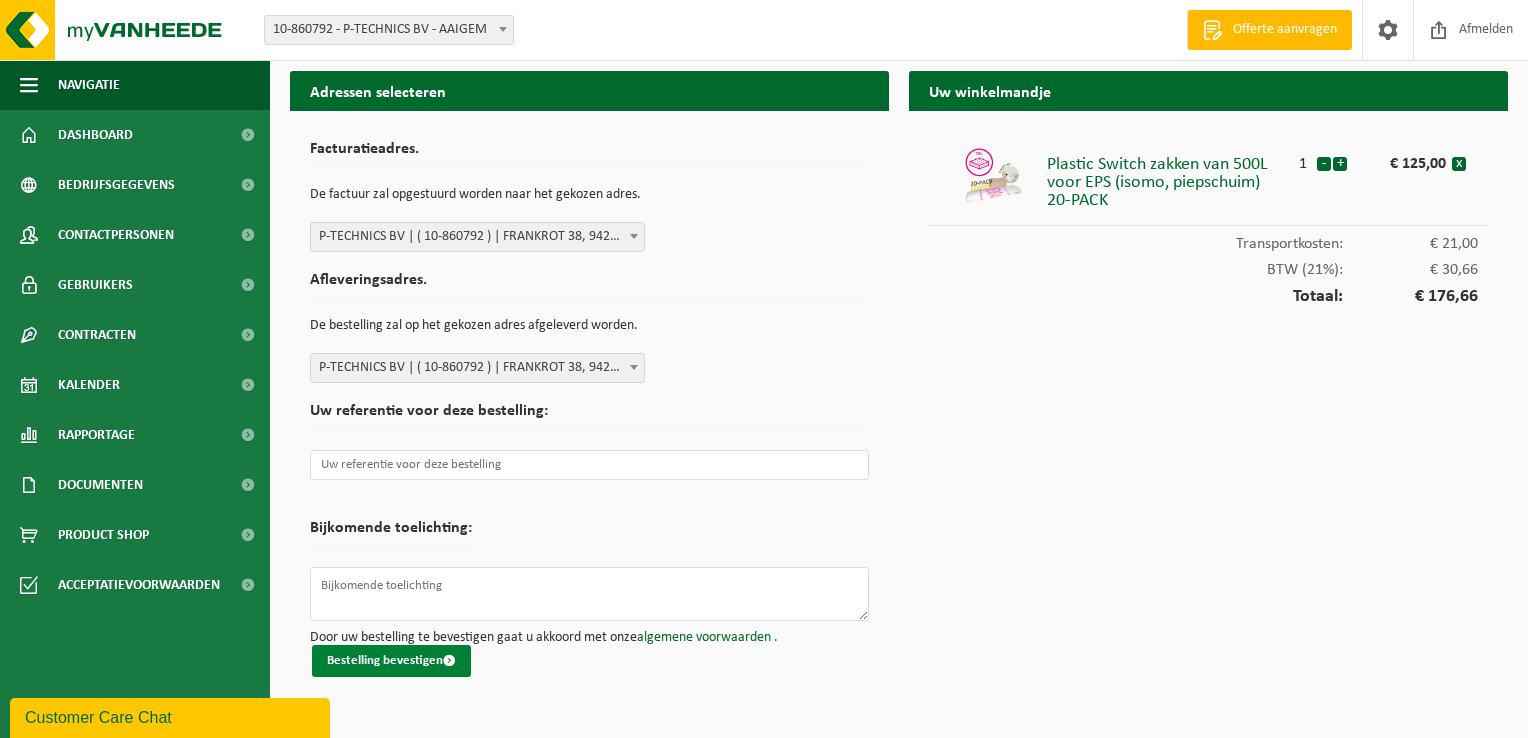 click on "Bestelling bevestigen" at bounding box center (391, 661) 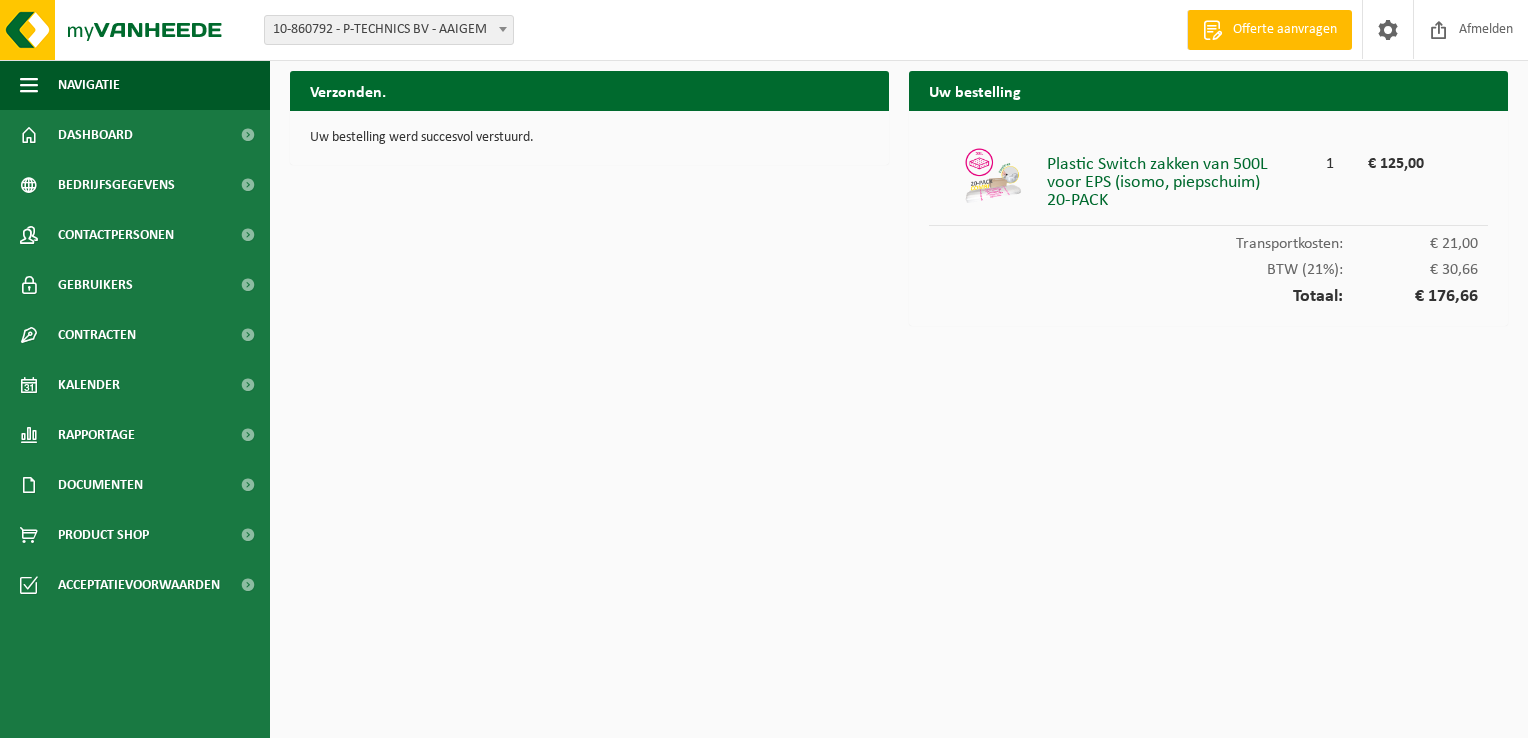 scroll, scrollTop: 0, scrollLeft: 0, axis: both 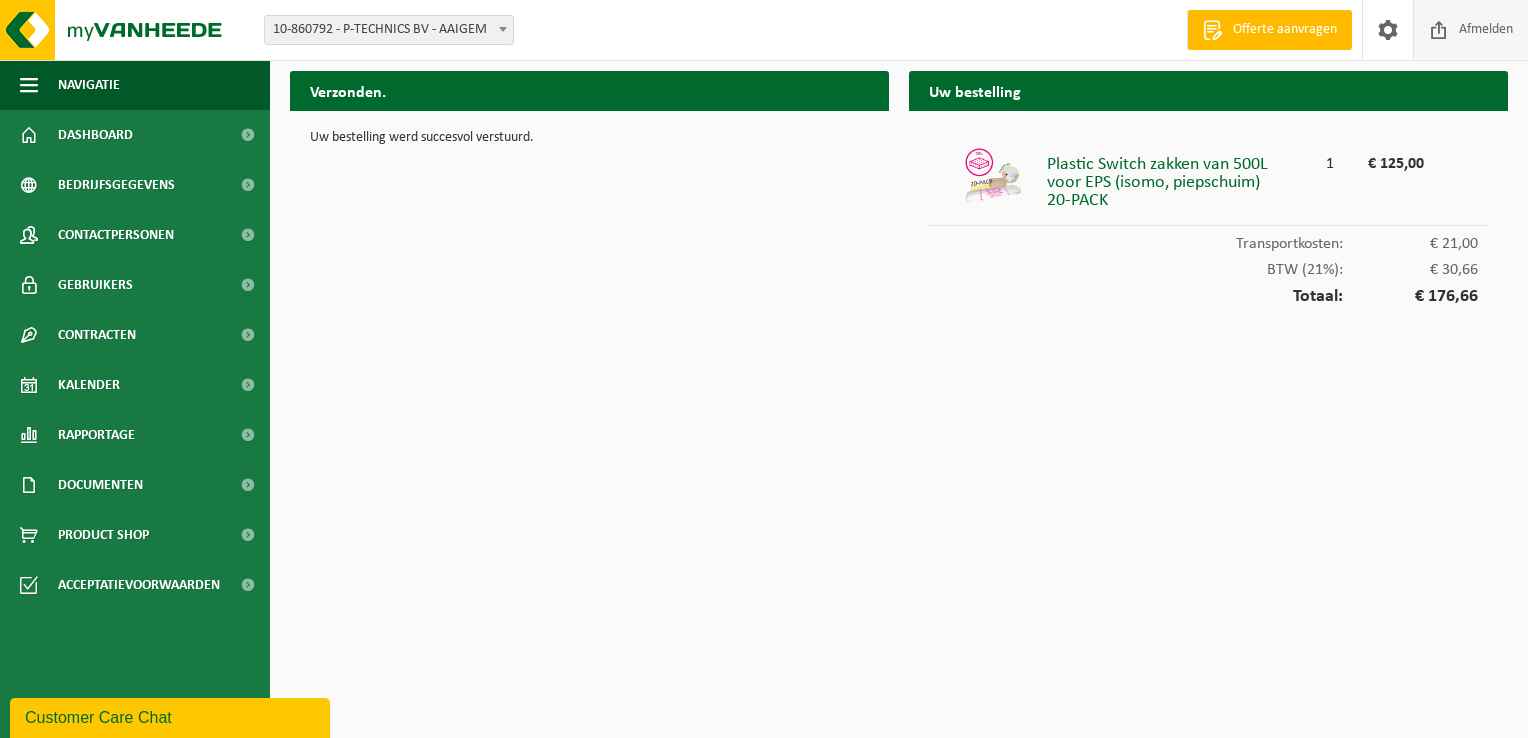 click at bounding box center (1439, 29) 